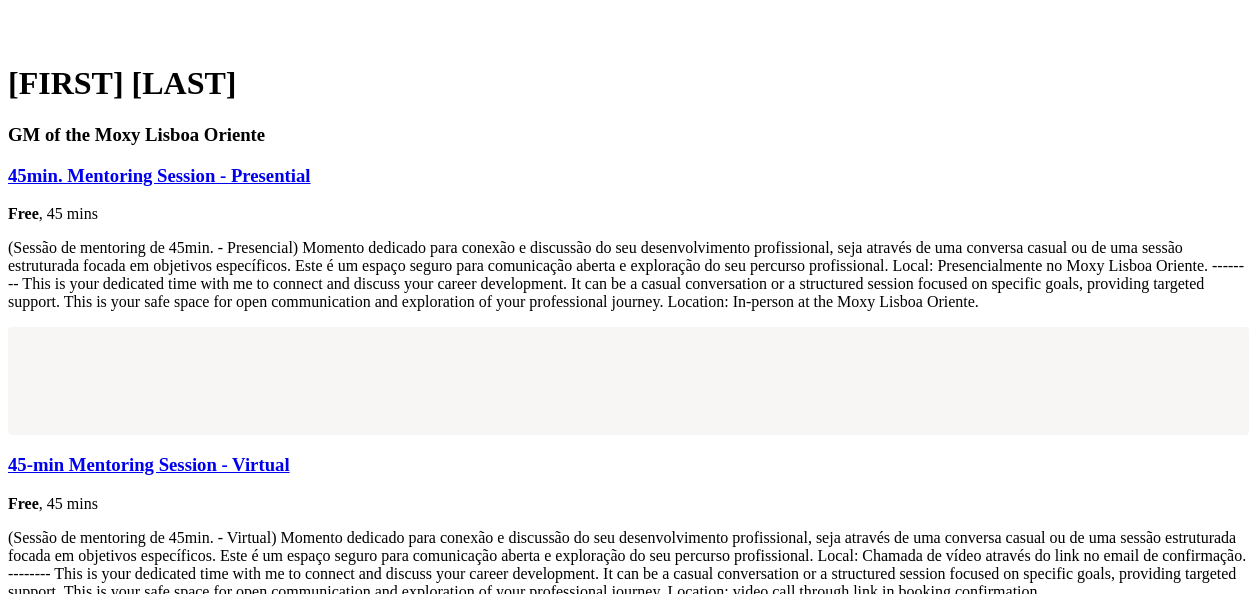 scroll, scrollTop: 0, scrollLeft: 0, axis: both 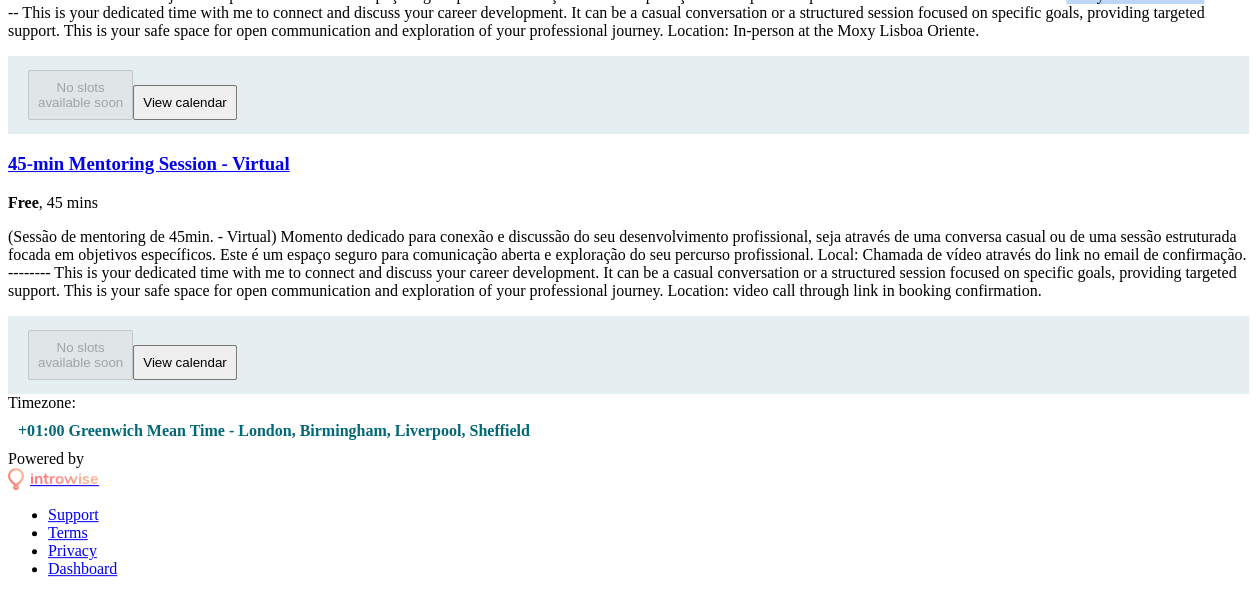 drag, startPoint x: 708, startPoint y: 290, endPoint x: 860, endPoint y: 290, distance: 152 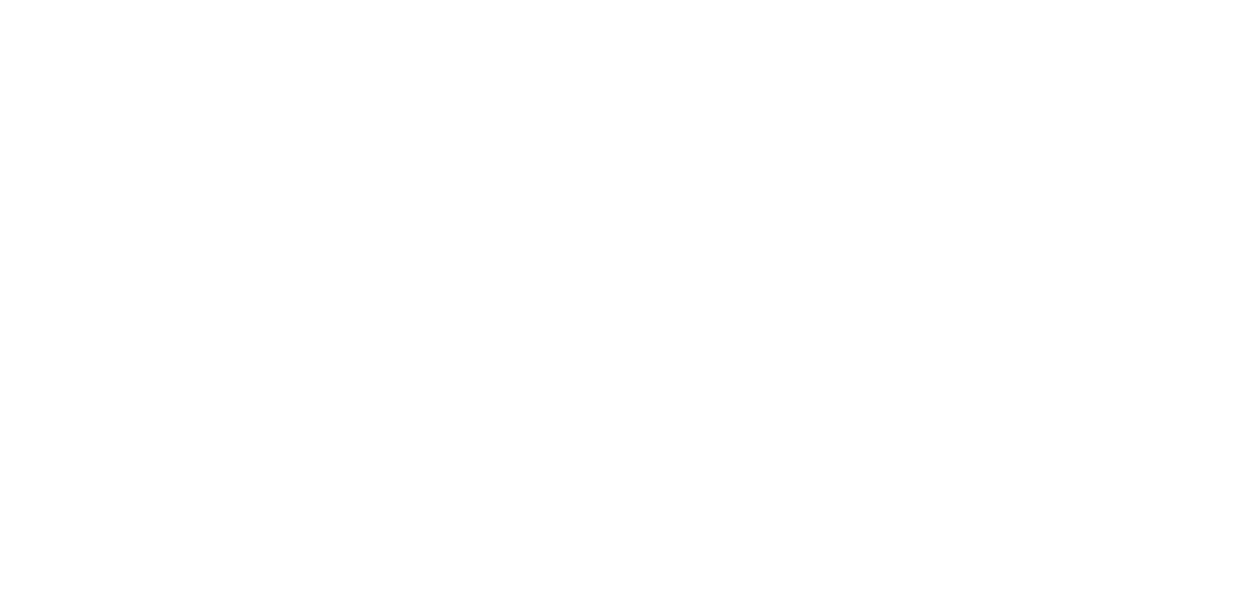 scroll, scrollTop: 0, scrollLeft: 0, axis: both 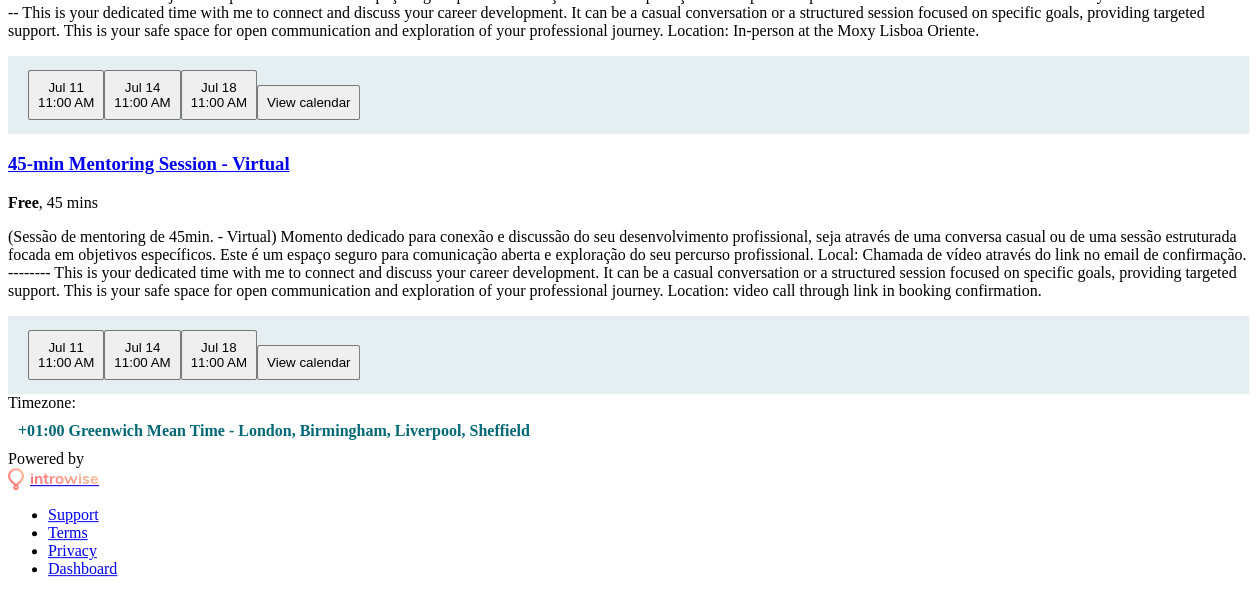 click on "[MONTH] [DAY] [TIME]" at bounding box center [66, 95] 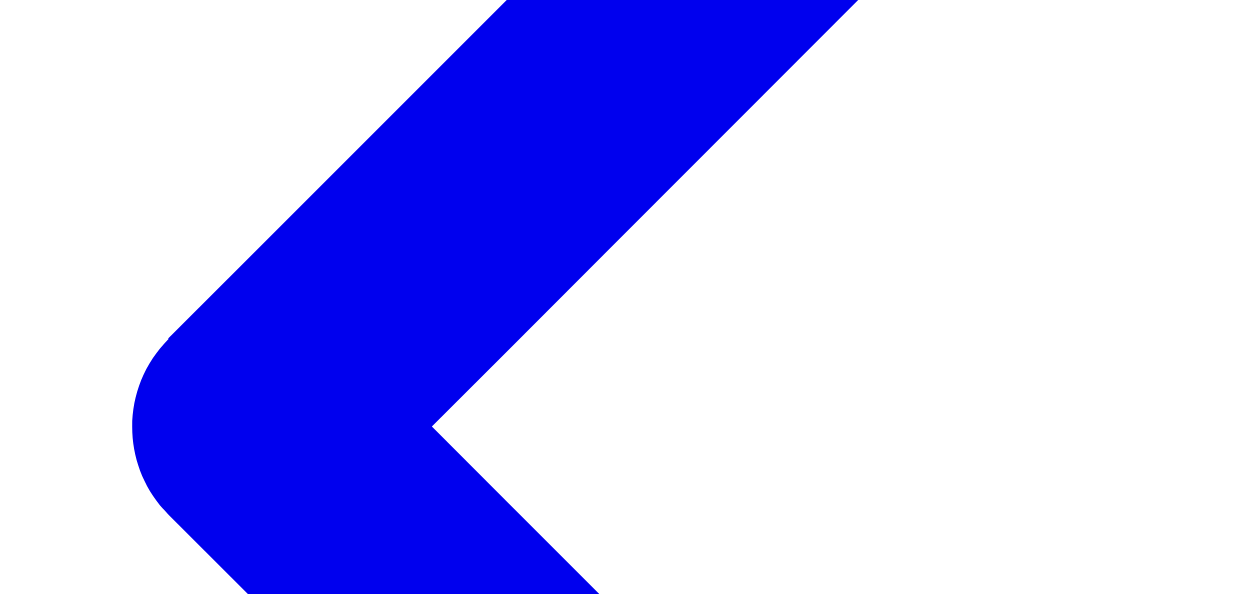 scroll, scrollTop: 248, scrollLeft: 0, axis: vertical 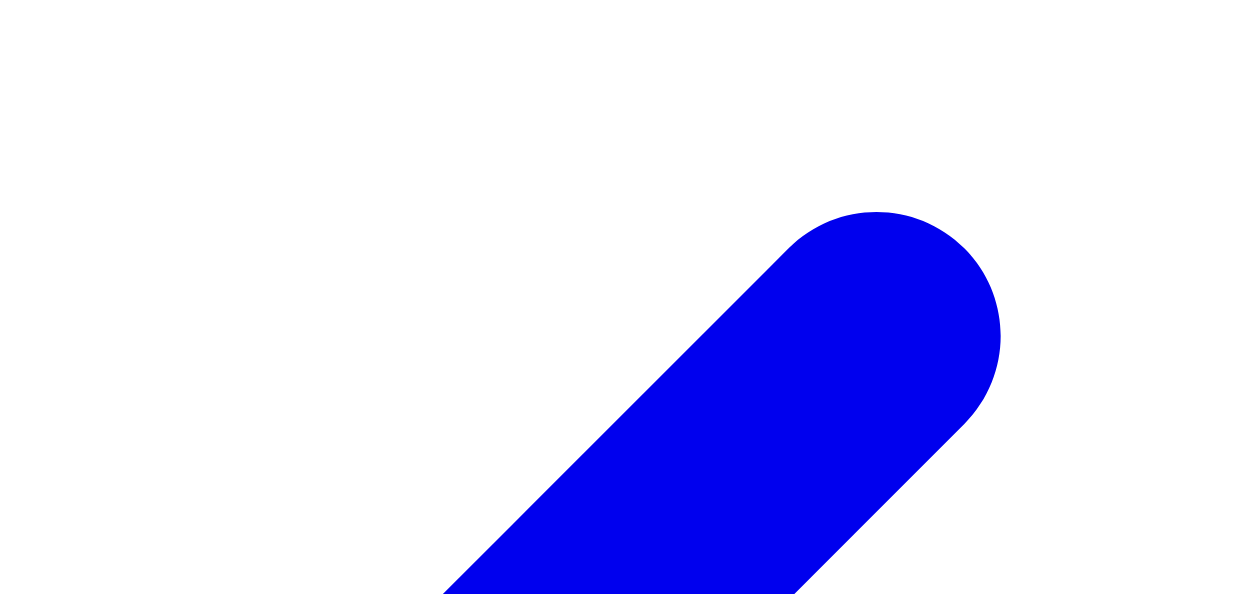 click on "First name" at bounding box center [180, 2069] 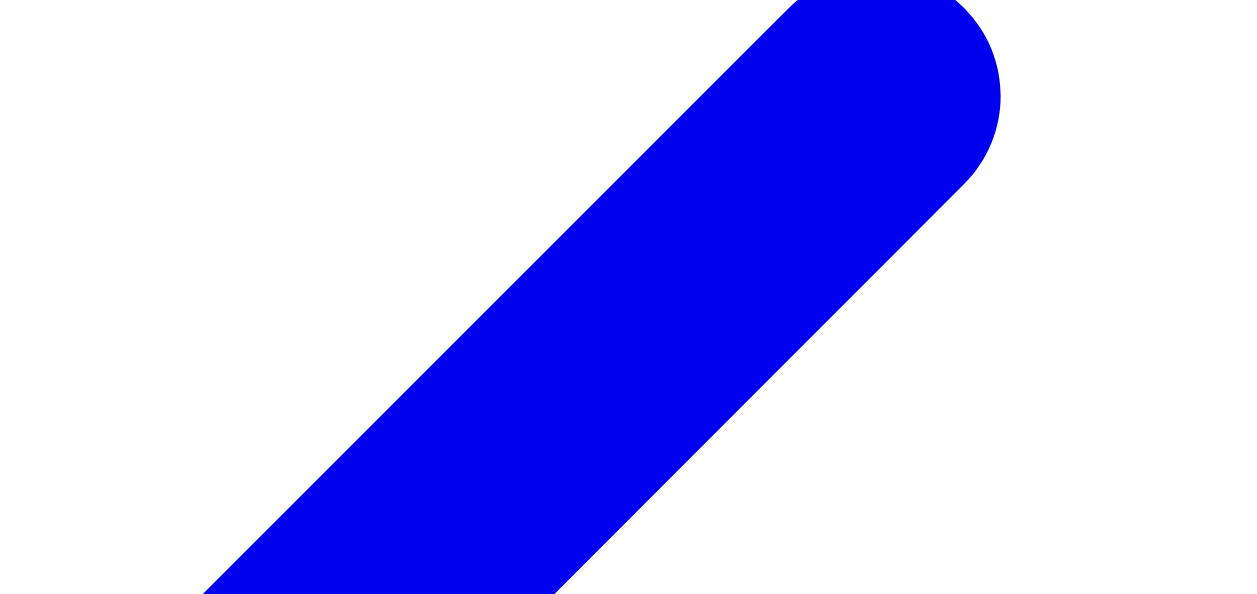 scroll, scrollTop: 494, scrollLeft: 0, axis: vertical 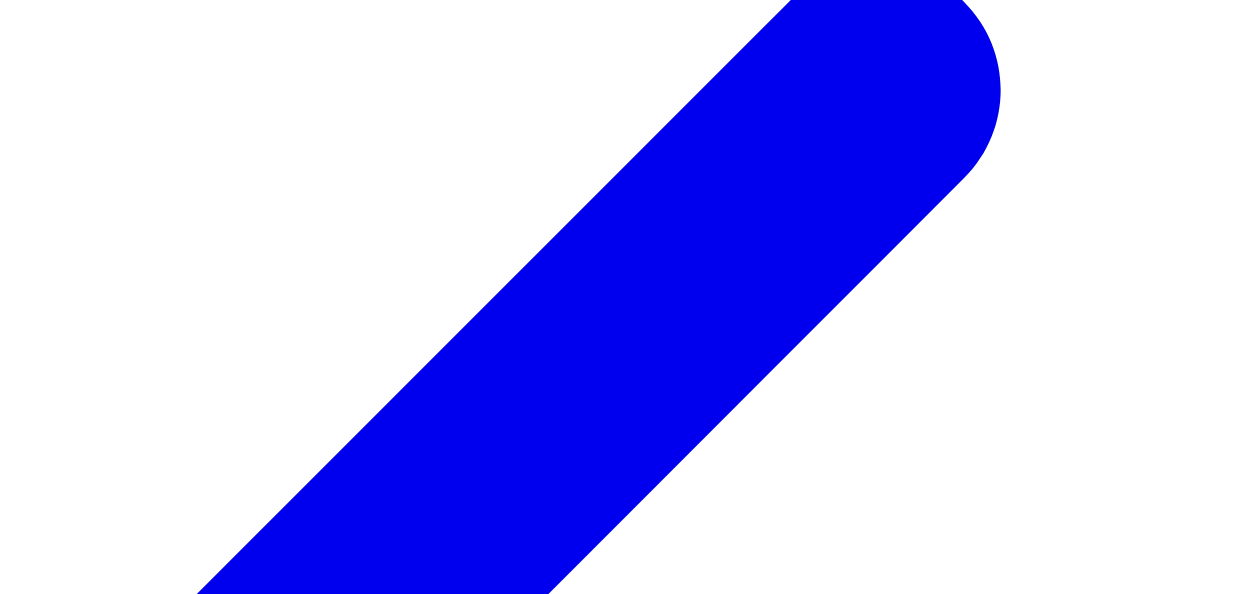 type on "test" 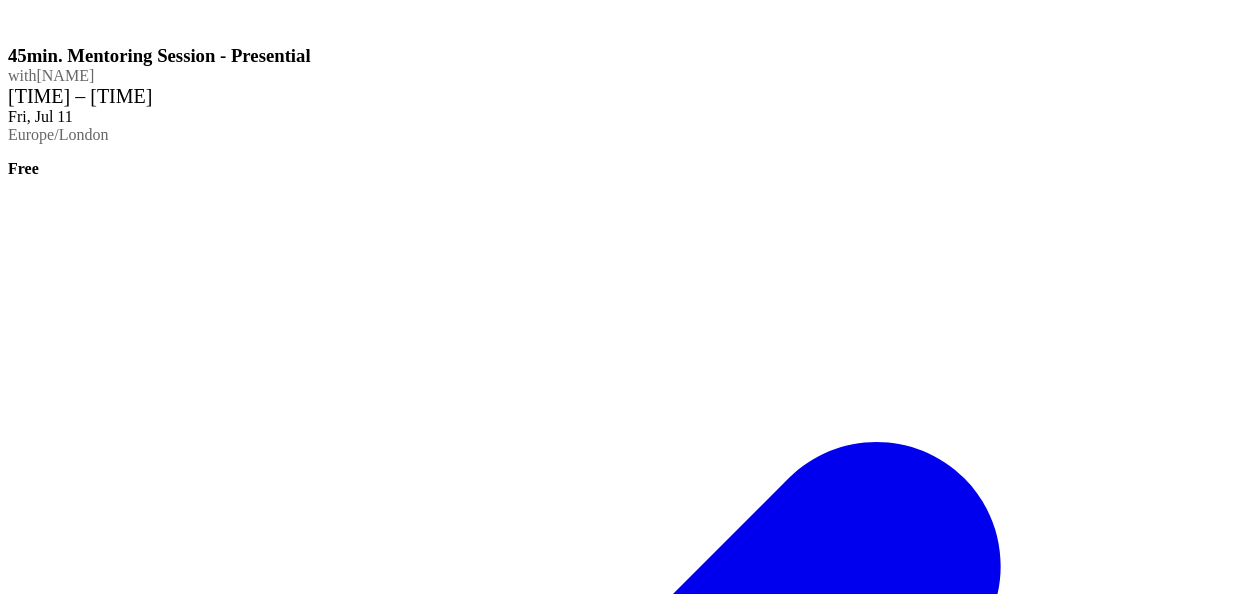 scroll, scrollTop: 5, scrollLeft: 0, axis: vertical 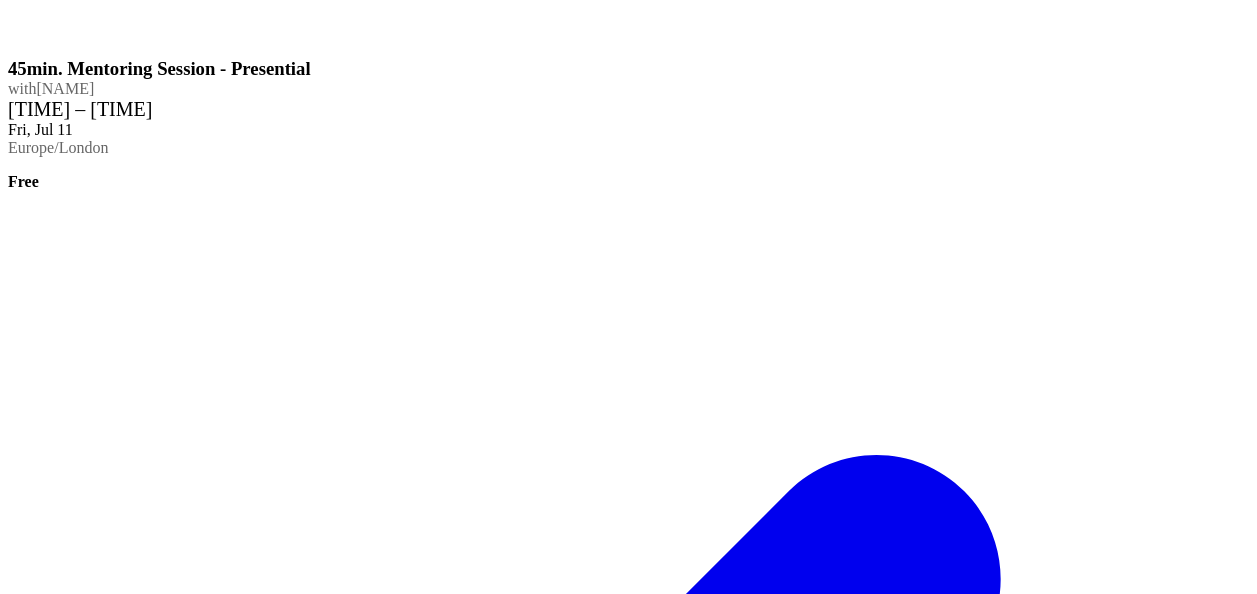 click on "Back" at bounding box center [628, 2195] 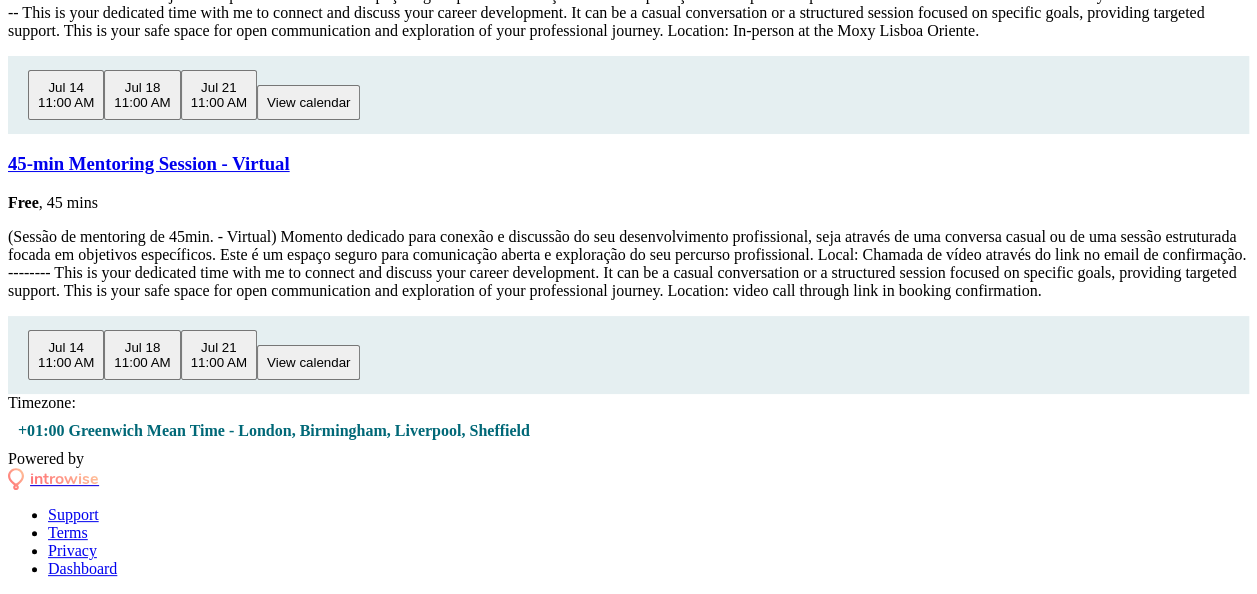 scroll, scrollTop: 1355, scrollLeft: 0, axis: vertical 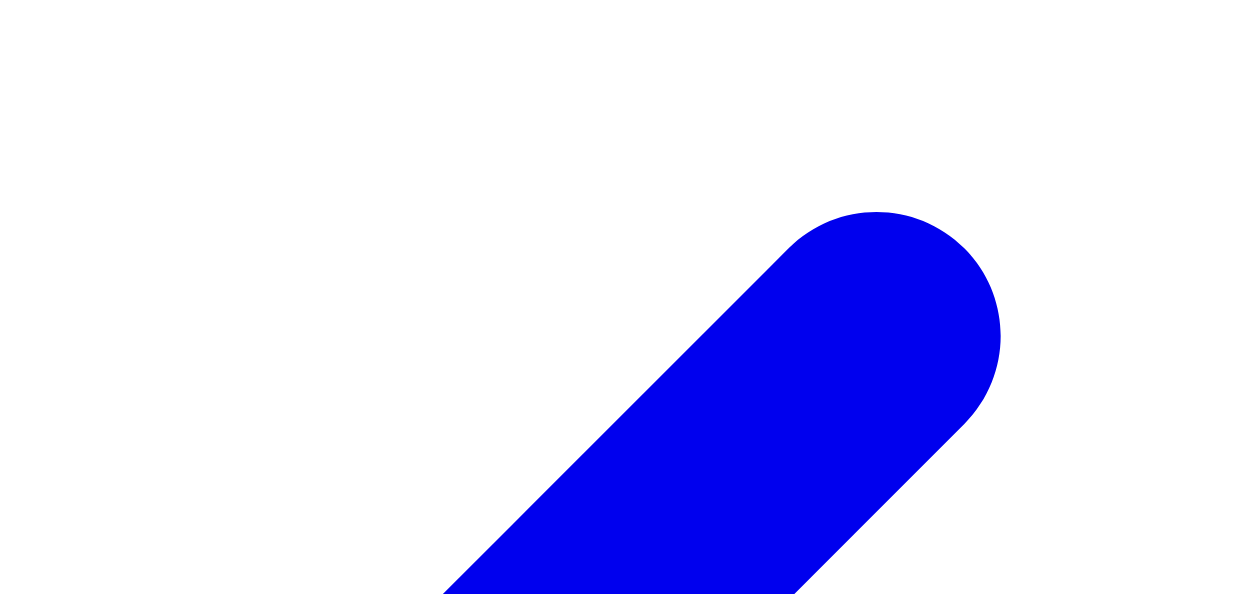click on "First name" at bounding box center (180, 2069) 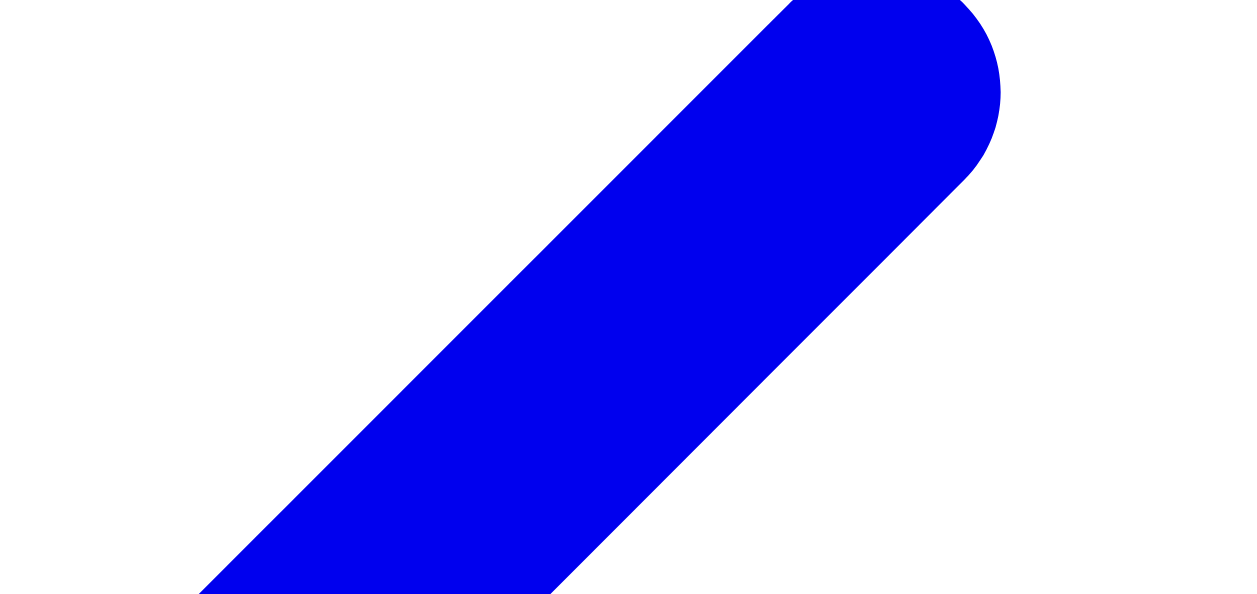 scroll, scrollTop: 494, scrollLeft: 0, axis: vertical 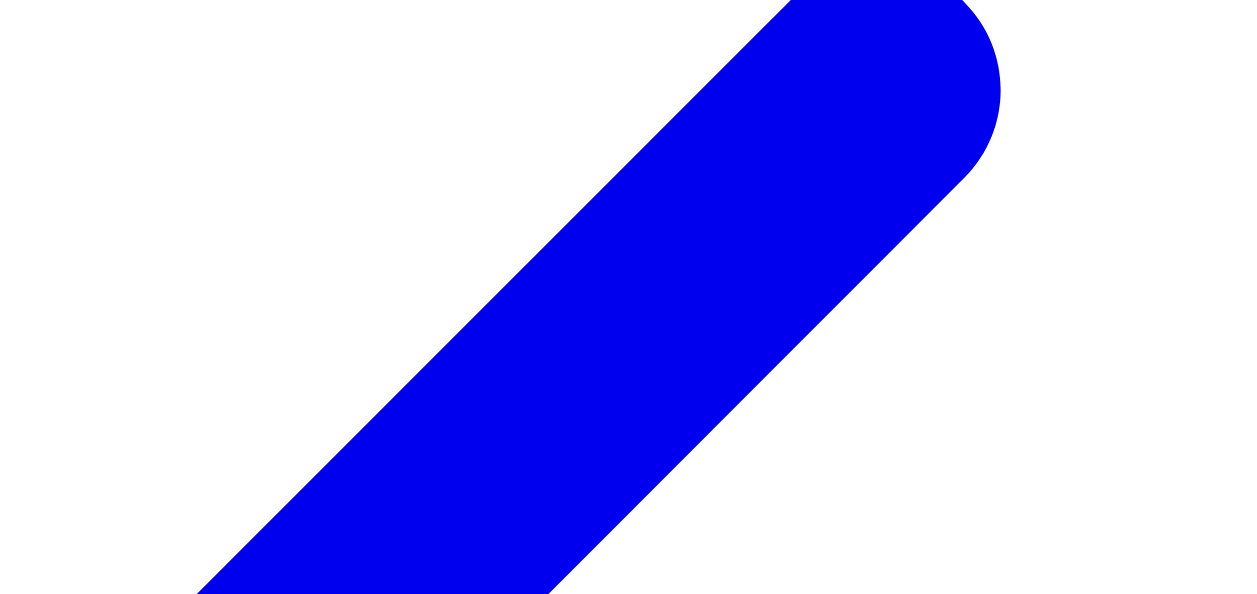 type on "Test" 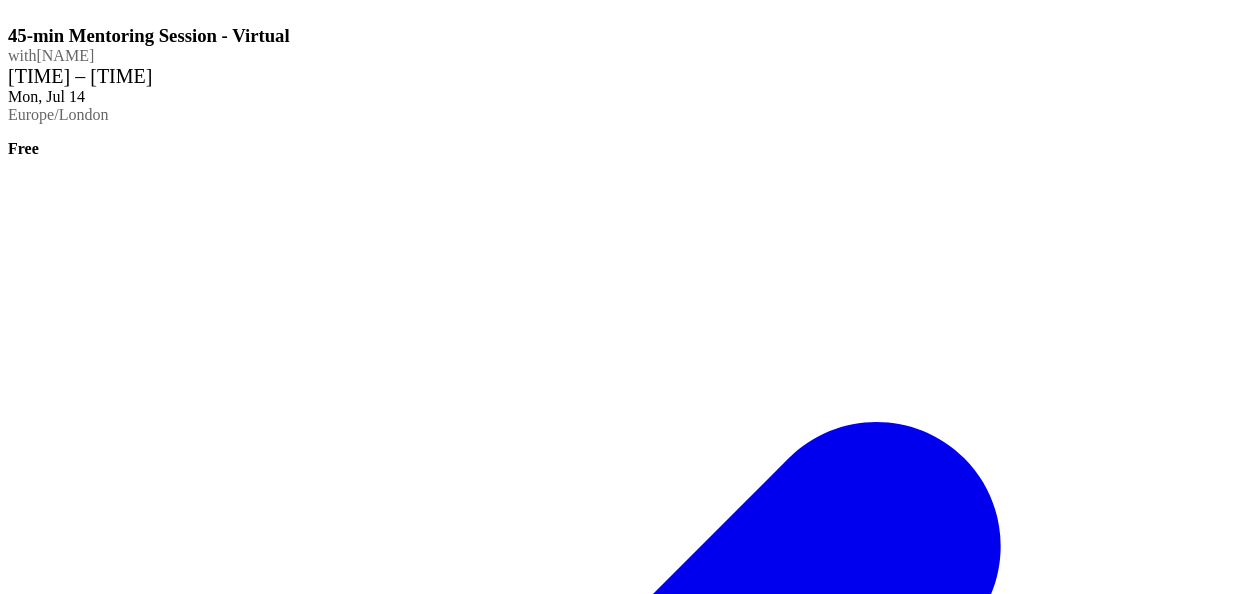 scroll, scrollTop: 0, scrollLeft: 0, axis: both 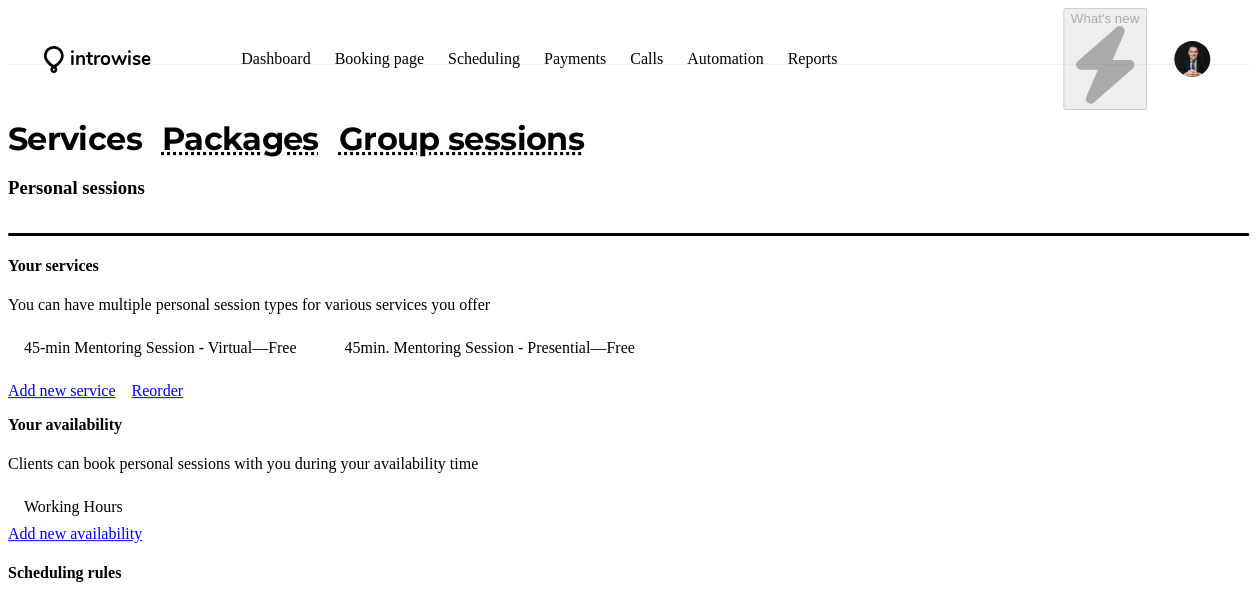 click at bounding box center (1192, 59) 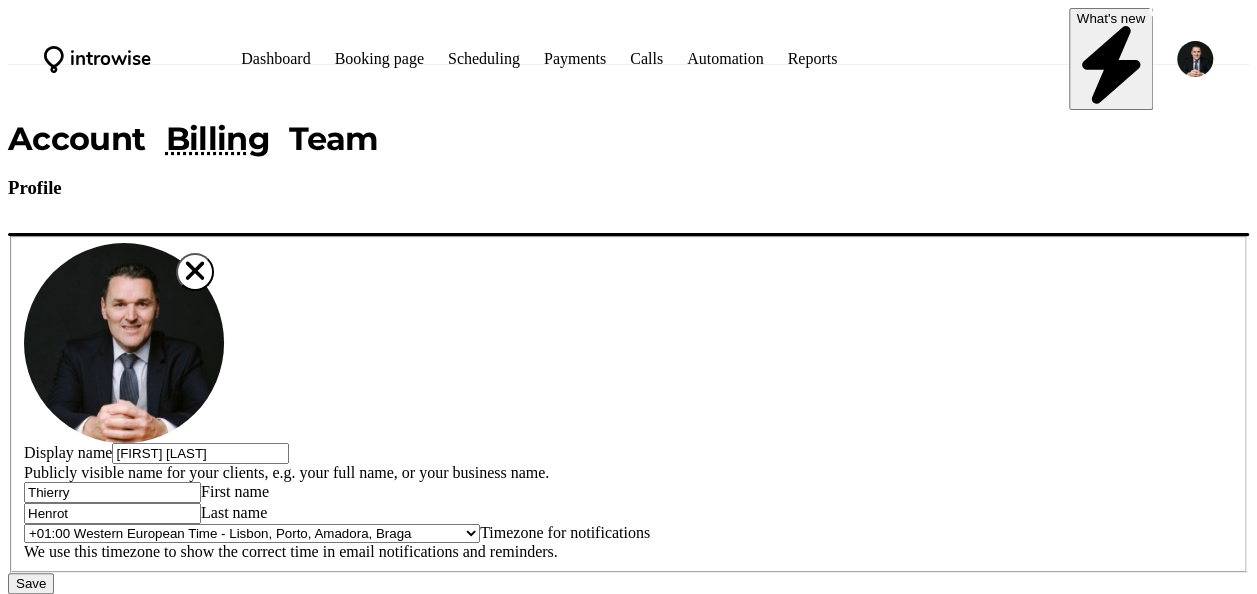 click on "Team" at bounding box center (333, 139) 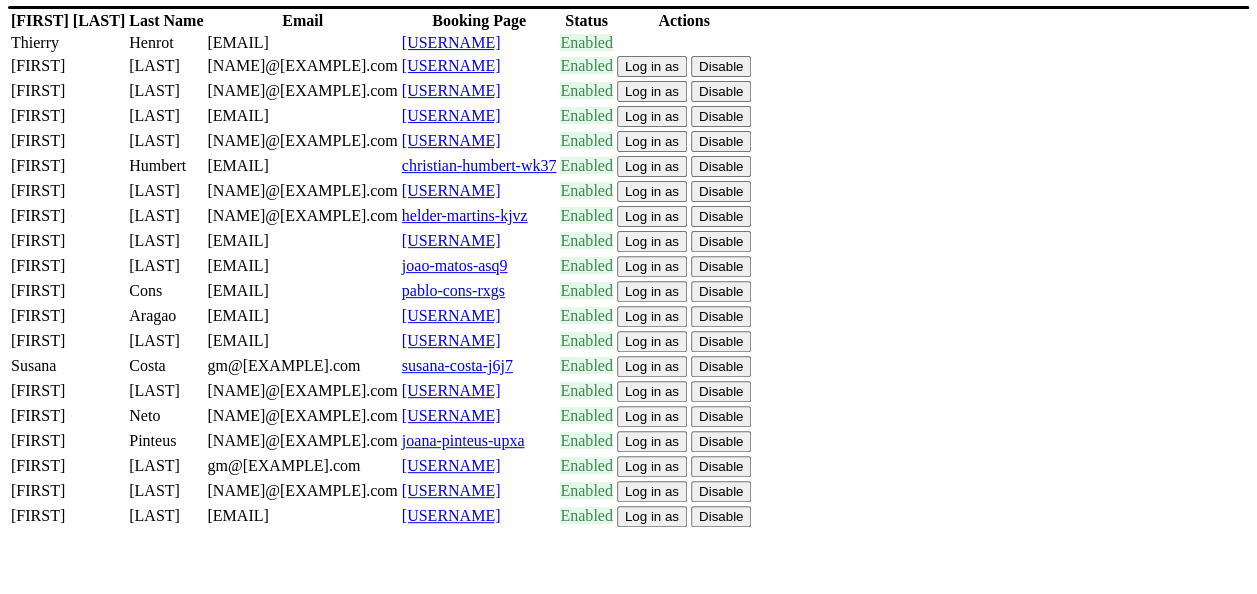 scroll, scrollTop: 808, scrollLeft: 0, axis: vertical 